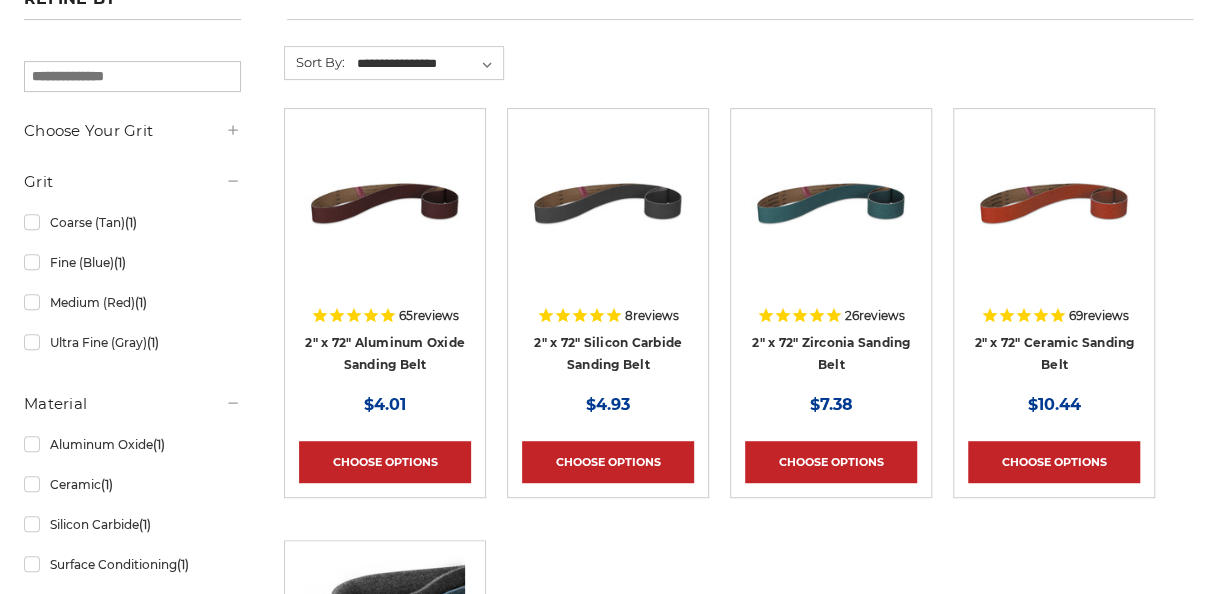 scroll, scrollTop: 0, scrollLeft: 0, axis: both 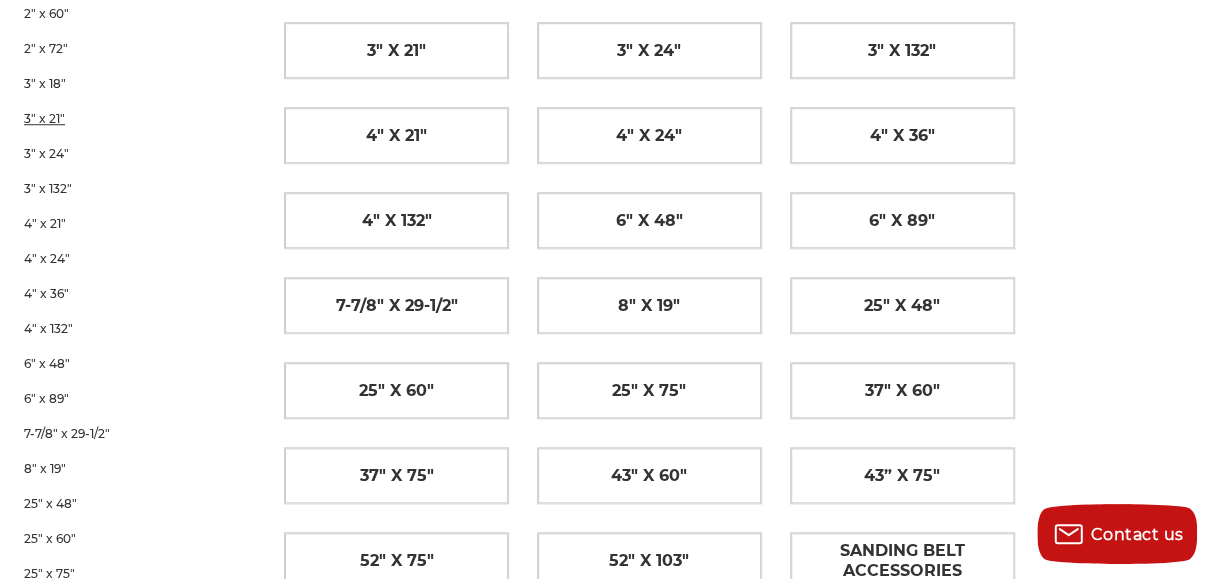 click on "3" x 21"" at bounding box center (132, 118) 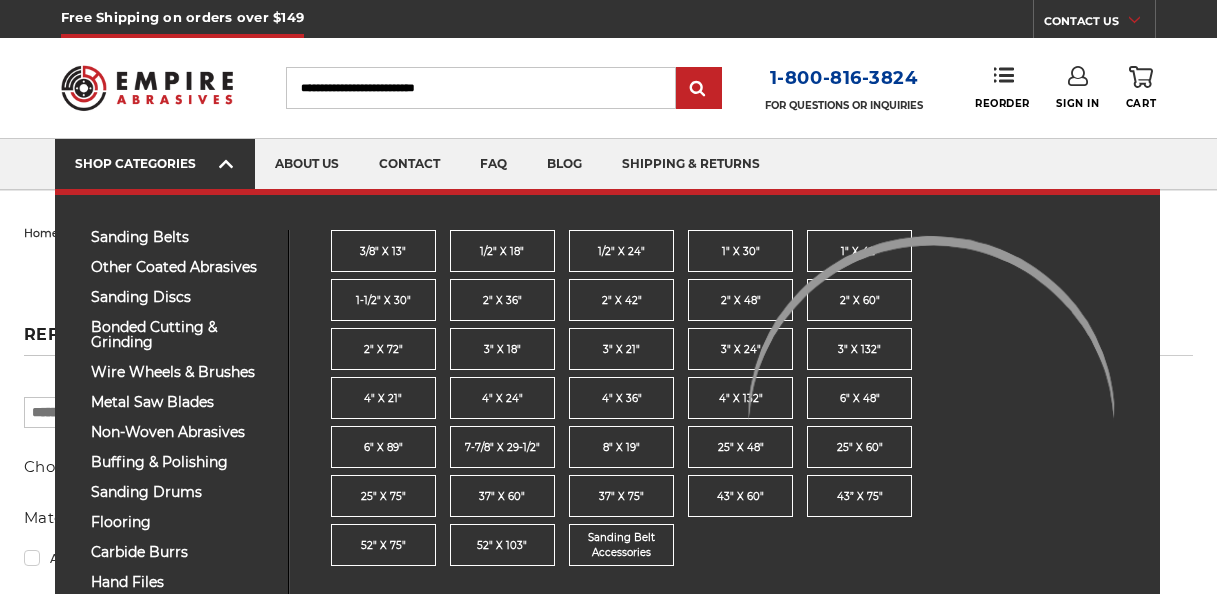 scroll, scrollTop: 0, scrollLeft: 0, axis: both 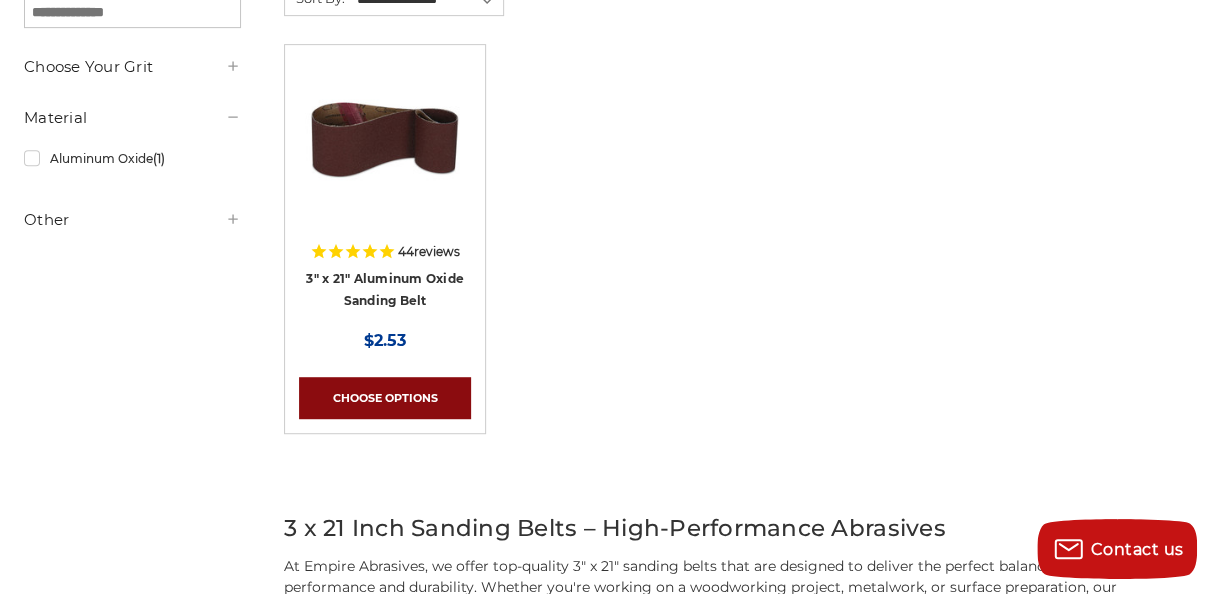 click on "Choose Options" at bounding box center (385, 398) 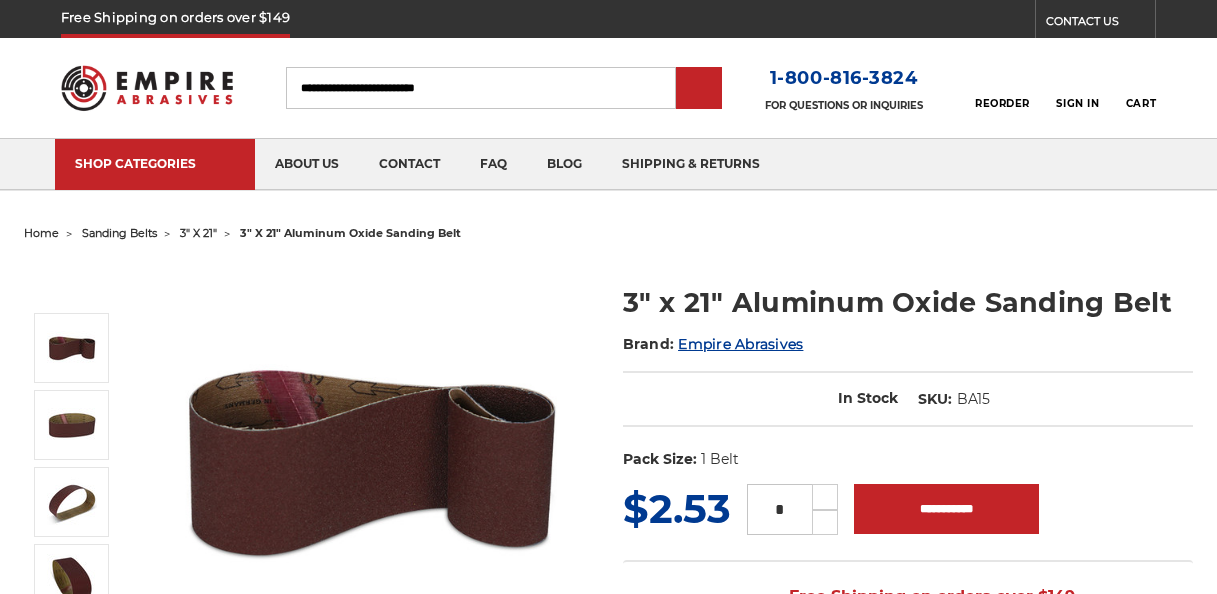 scroll, scrollTop: 0, scrollLeft: 0, axis: both 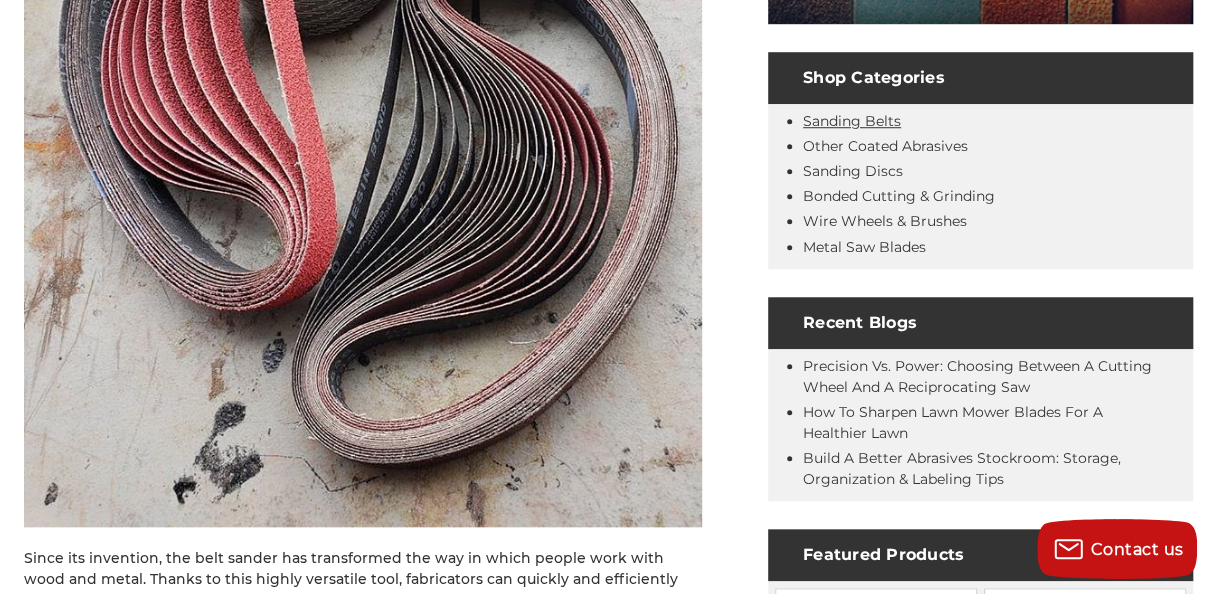 click on "Sanding Belts" at bounding box center [852, 121] 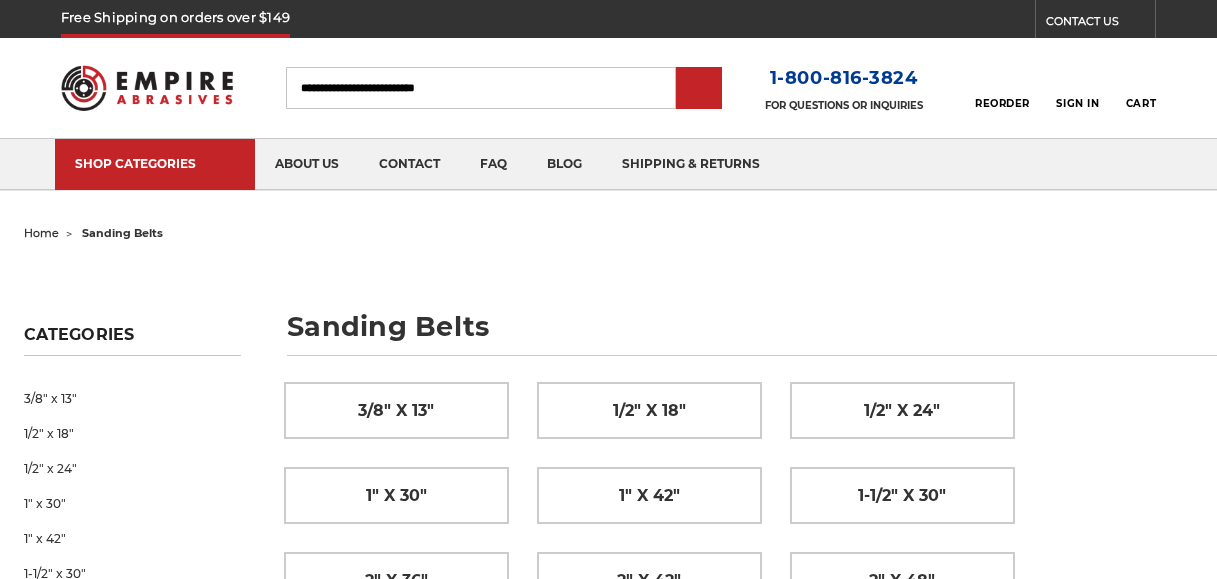 scroll, scrollTop: 0, scrollLeft: 0, axis: both 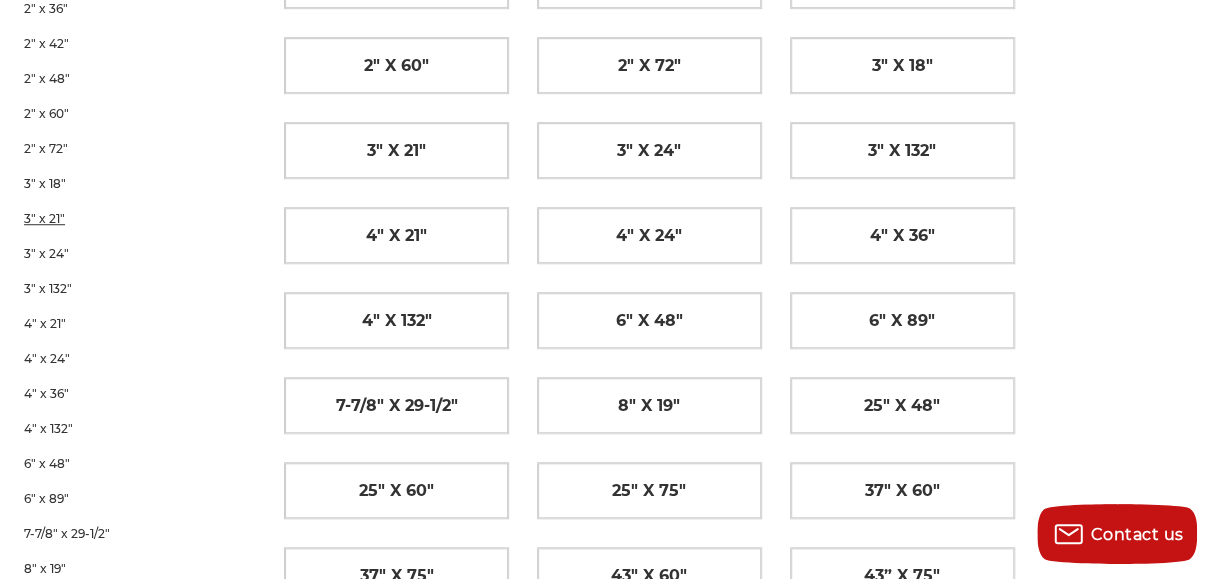 click on "3" x 21"" at bounding box center [132, 218] 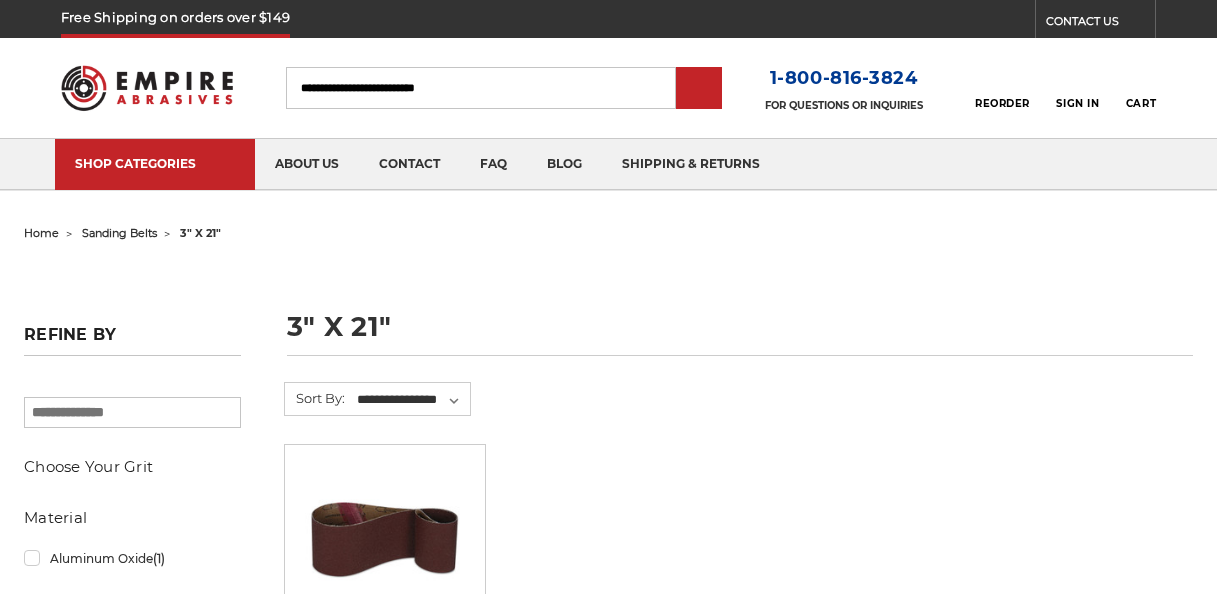 scroll, scrollTop: 0, scrollLeft: 0, axis: both 